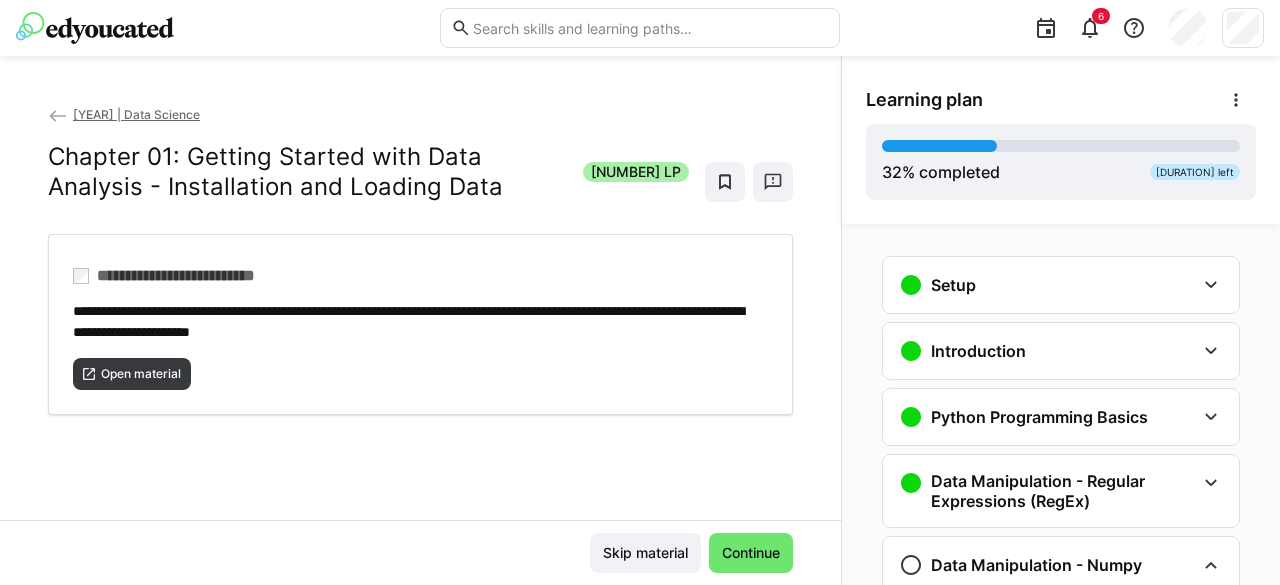 scroll, scrollTop: 0, scrollLeft: 0, axis: both 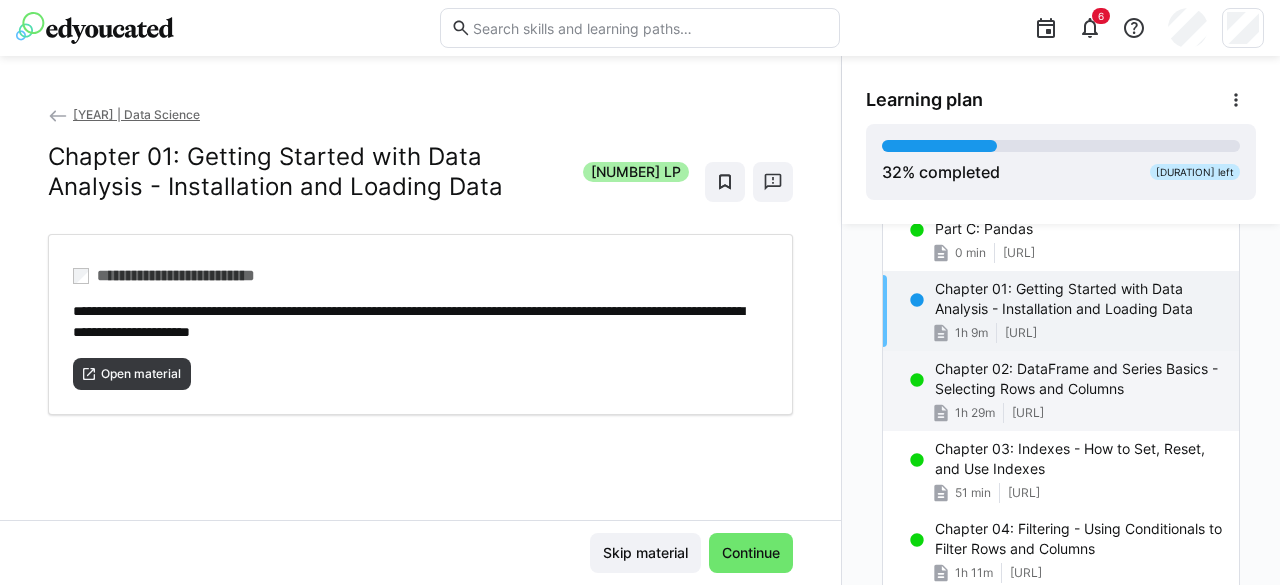click on "Chapter 02: DataFrame and Series Basics - Selecting Rows and Columns" 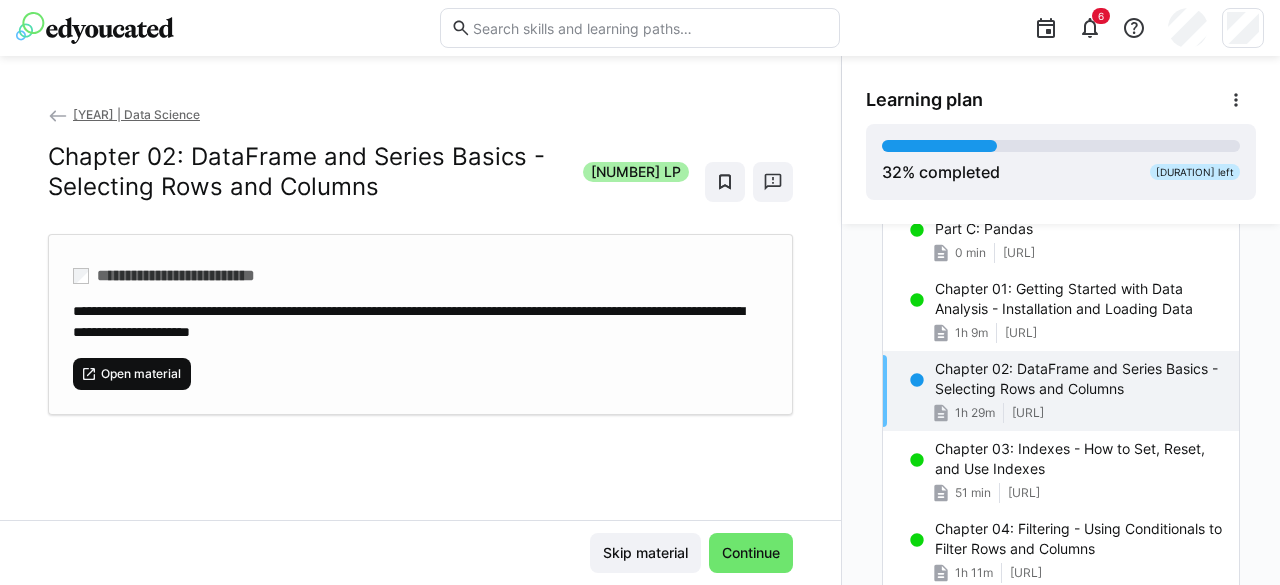 click on "Open material" 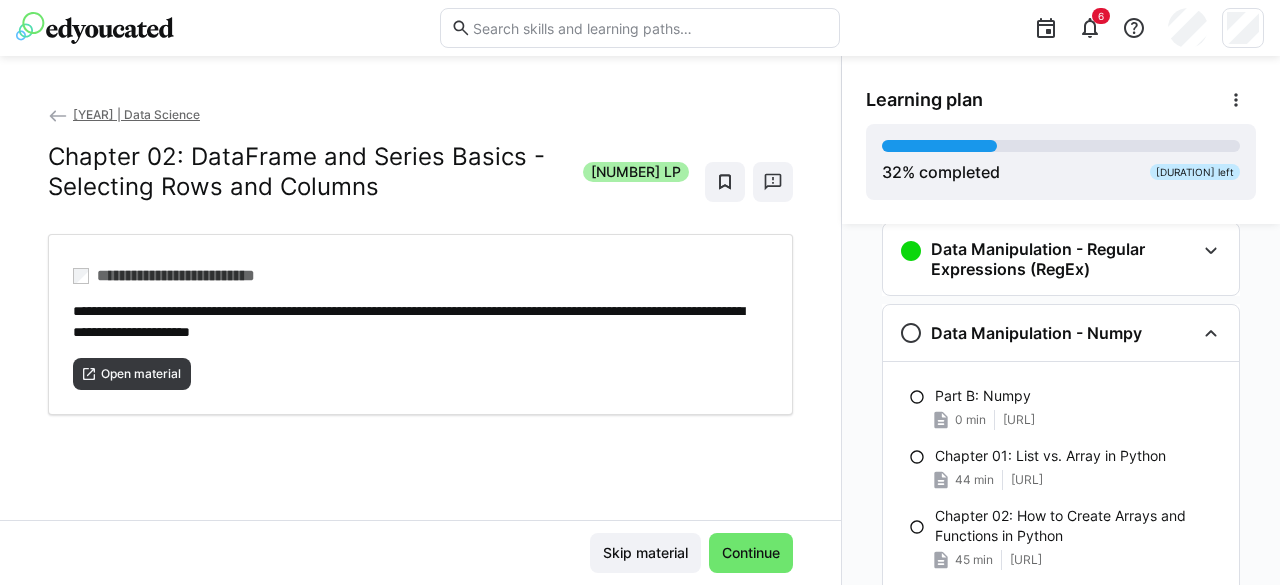 scroll, scrollTop: 218, scrollLeft: 0, axis: vertical 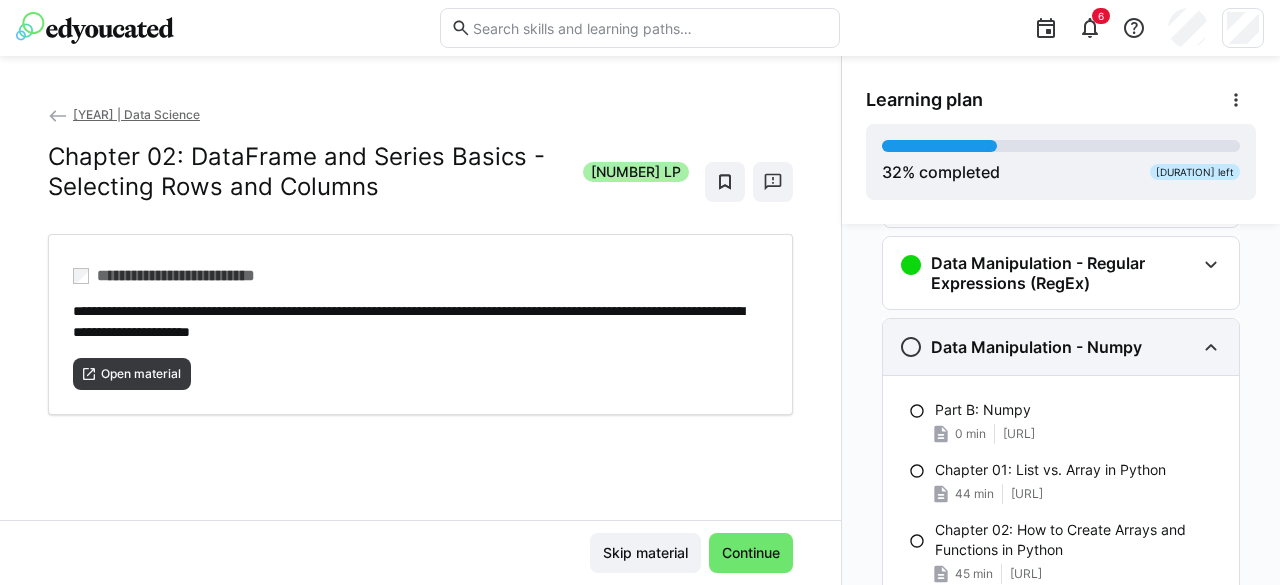 click 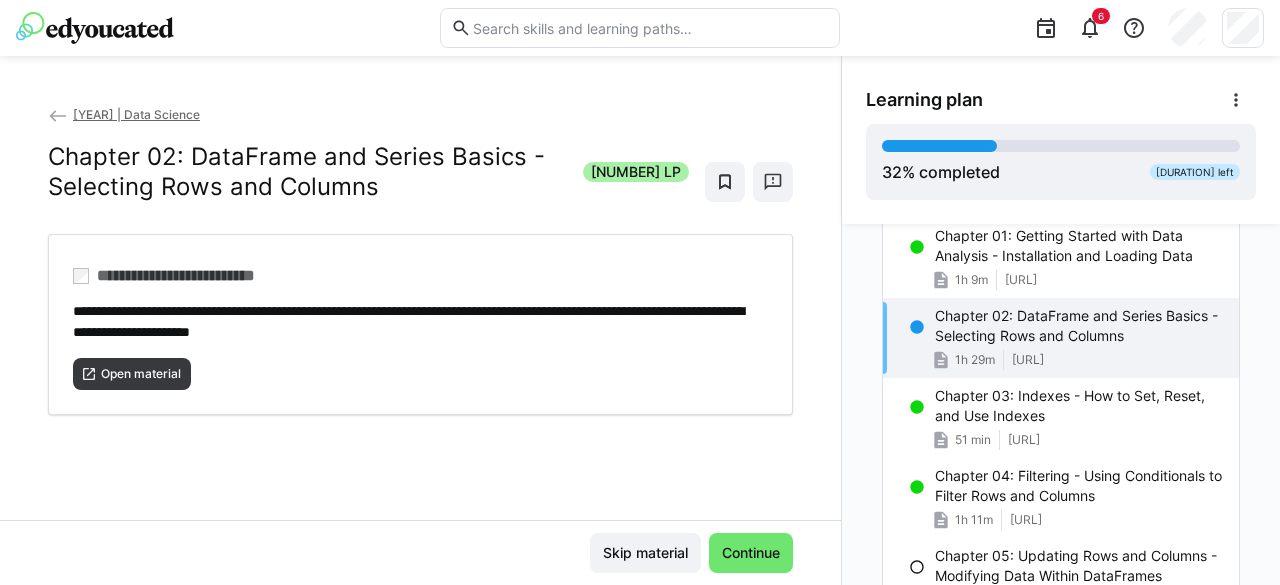 scroll, scrollTop: 527, scrollLeft: 0, axis: vertical 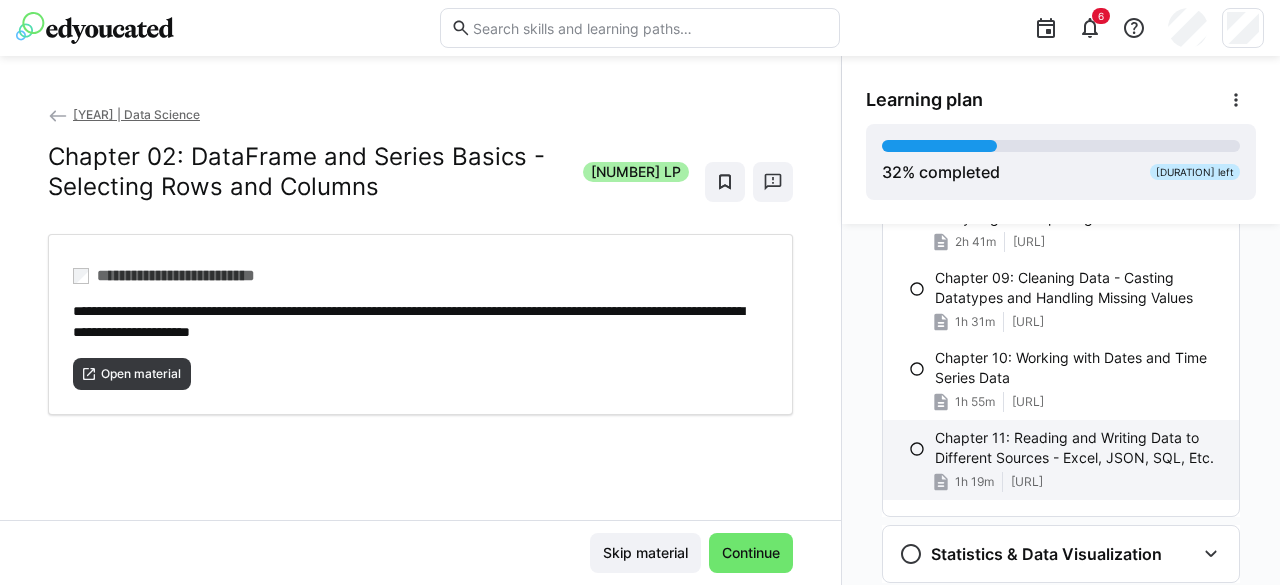click on "Chapter 11: Reading and Writing Data to Different Sources - Excel, JSON, SQL, Etc." 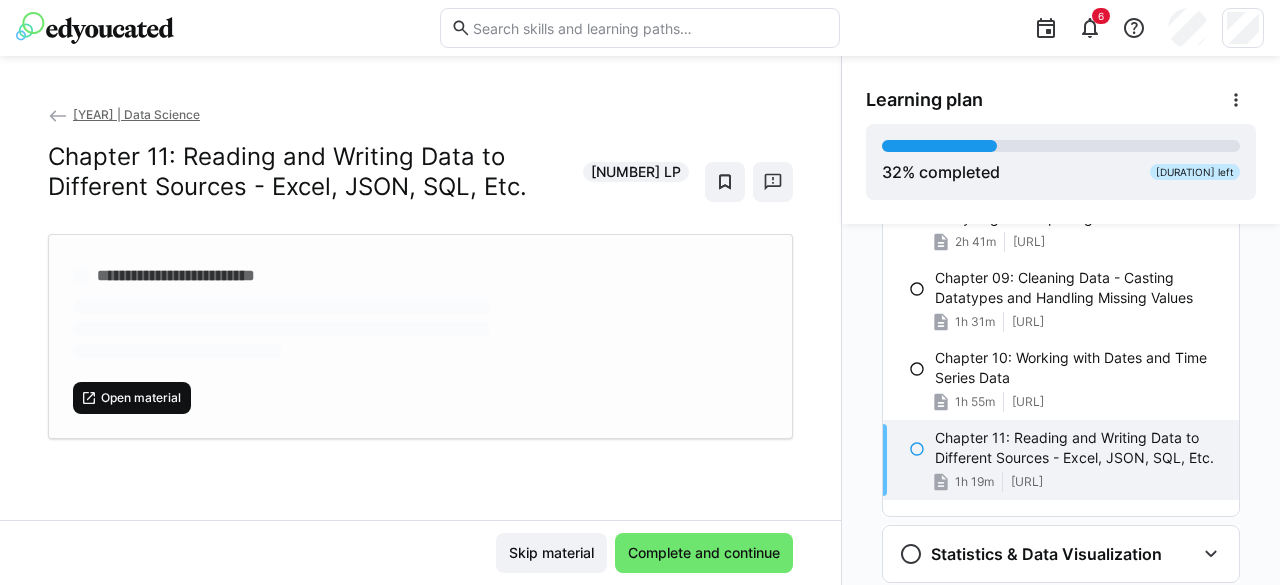 click on "Open material" 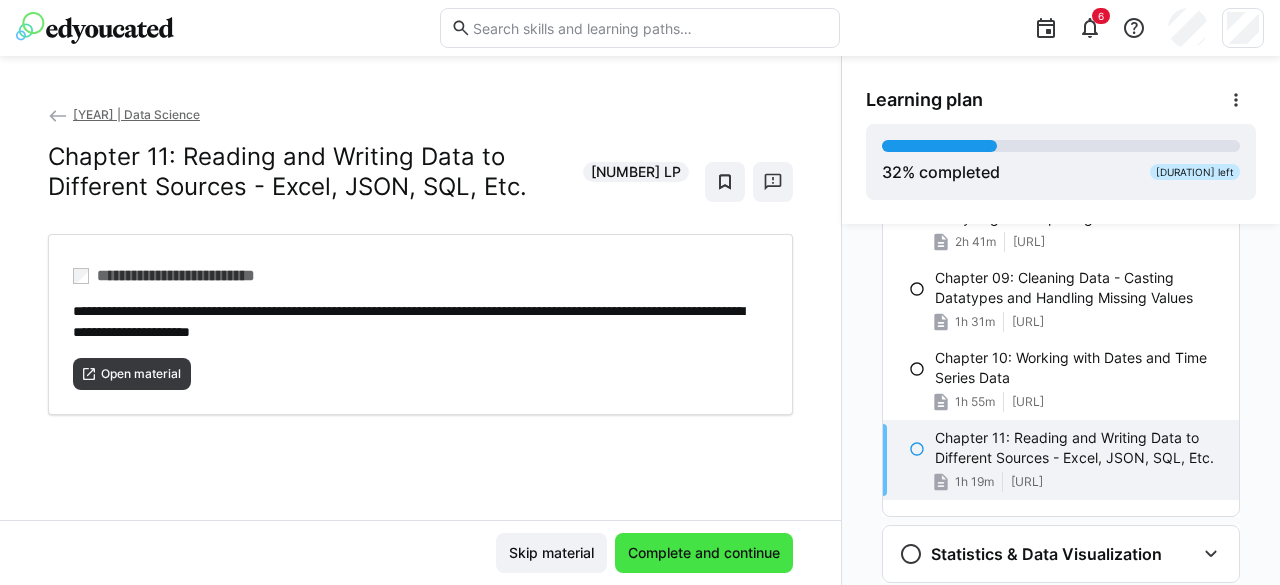 click on "Complete and continue" 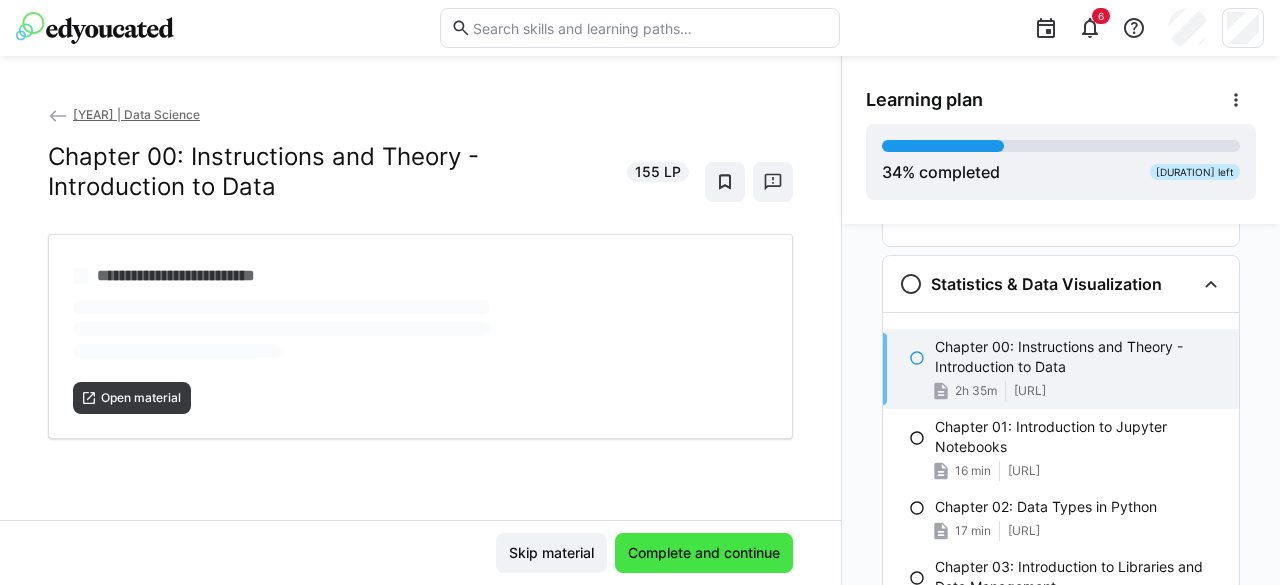 scroll, scrollTop: 1379, scrollLeft: 0, axis: vertical 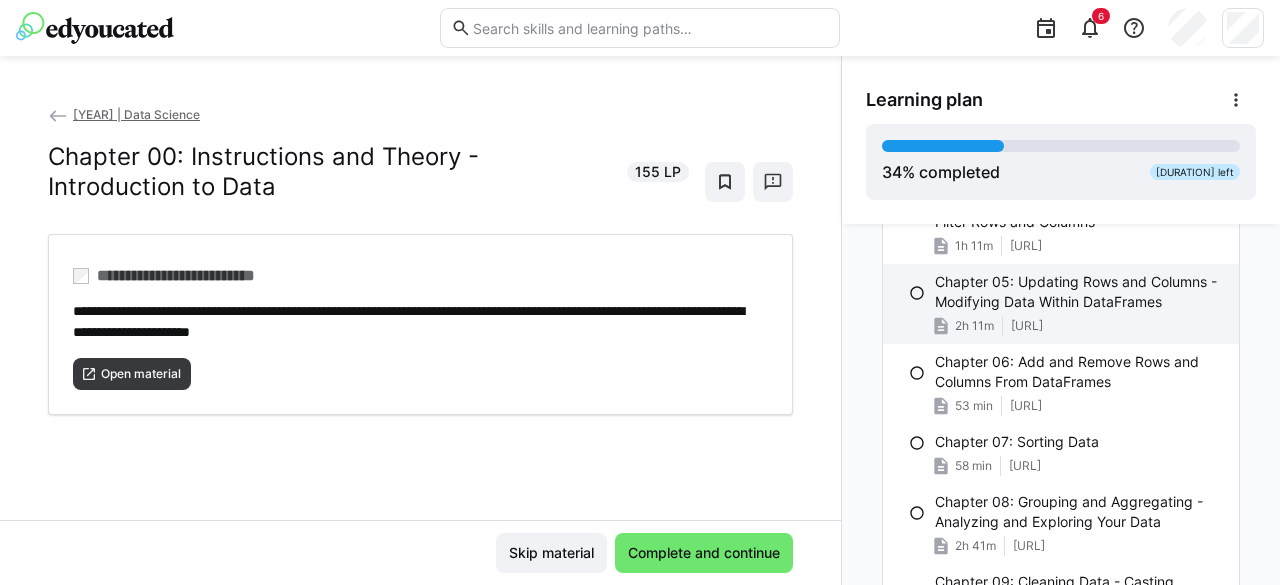click on "Chapter 05: Updating Rows and Columns - Modifying Data Within DataFrames" 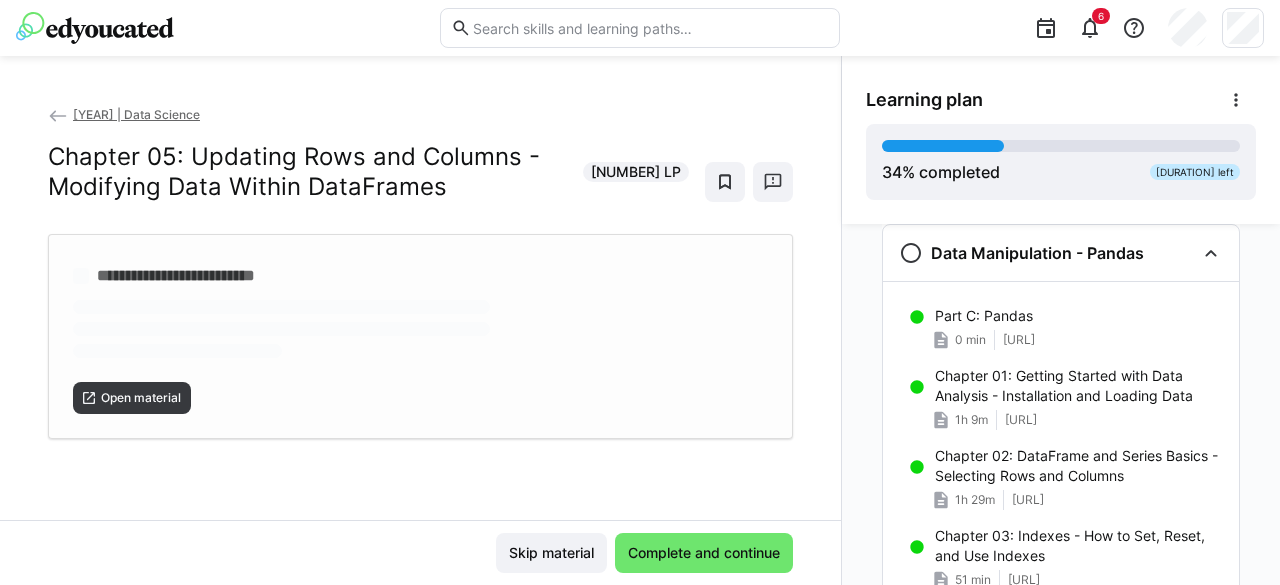scroll, scrollTop: 374, scrollLeft: 0, axis: vertical 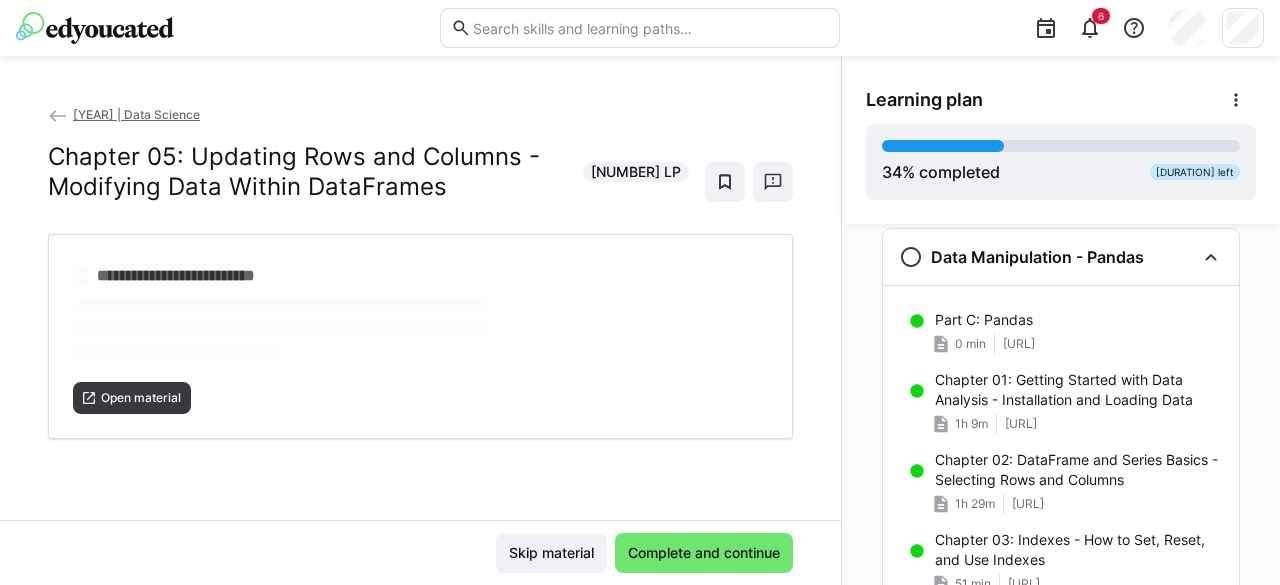 click on "Open material" 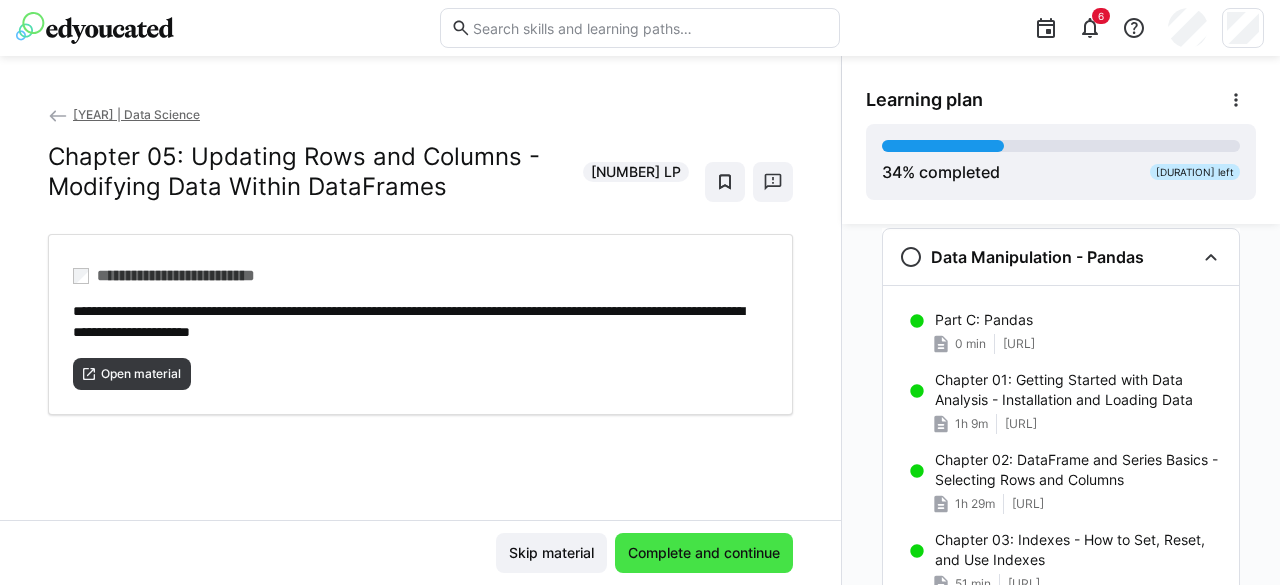 click on "Complete and continue" 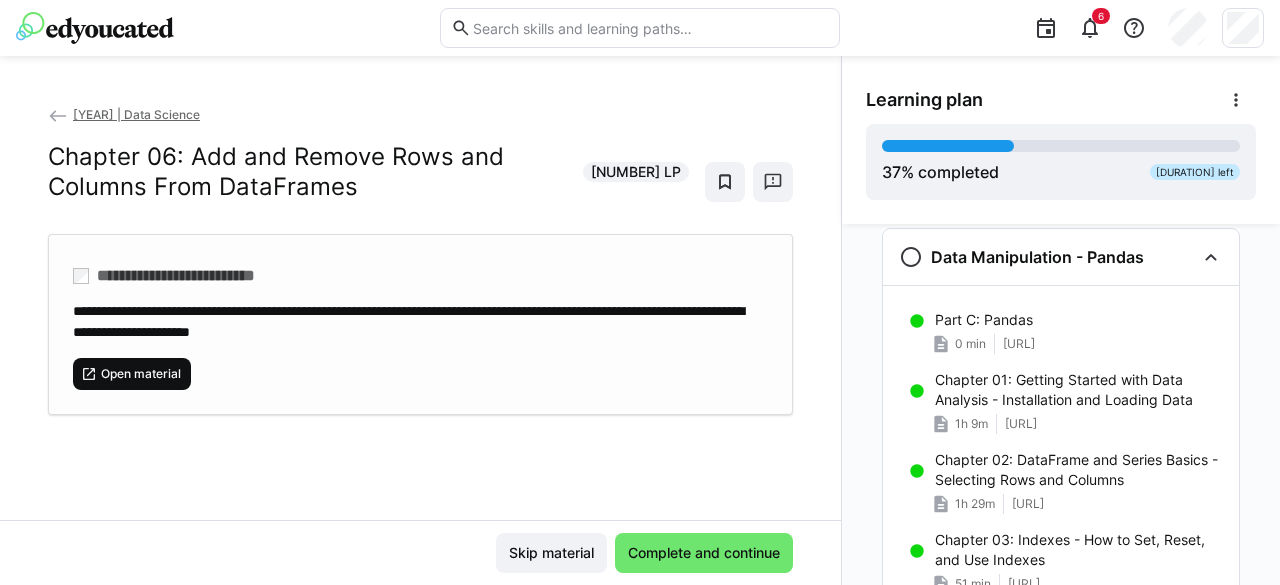 click on "Open material" 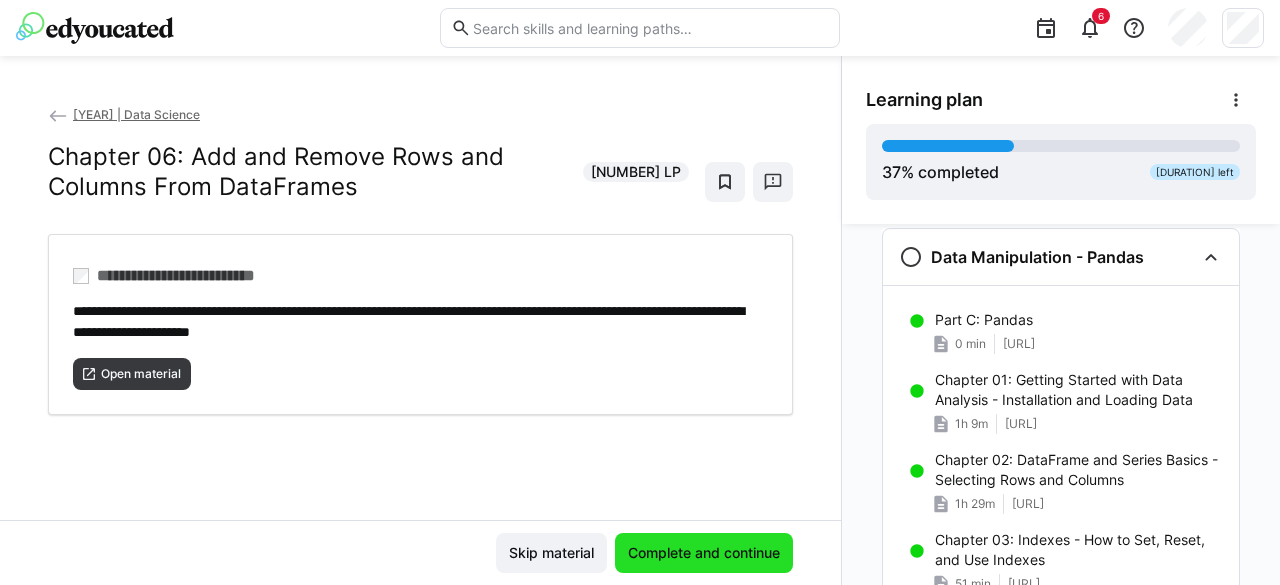 click on "Complete and continue" 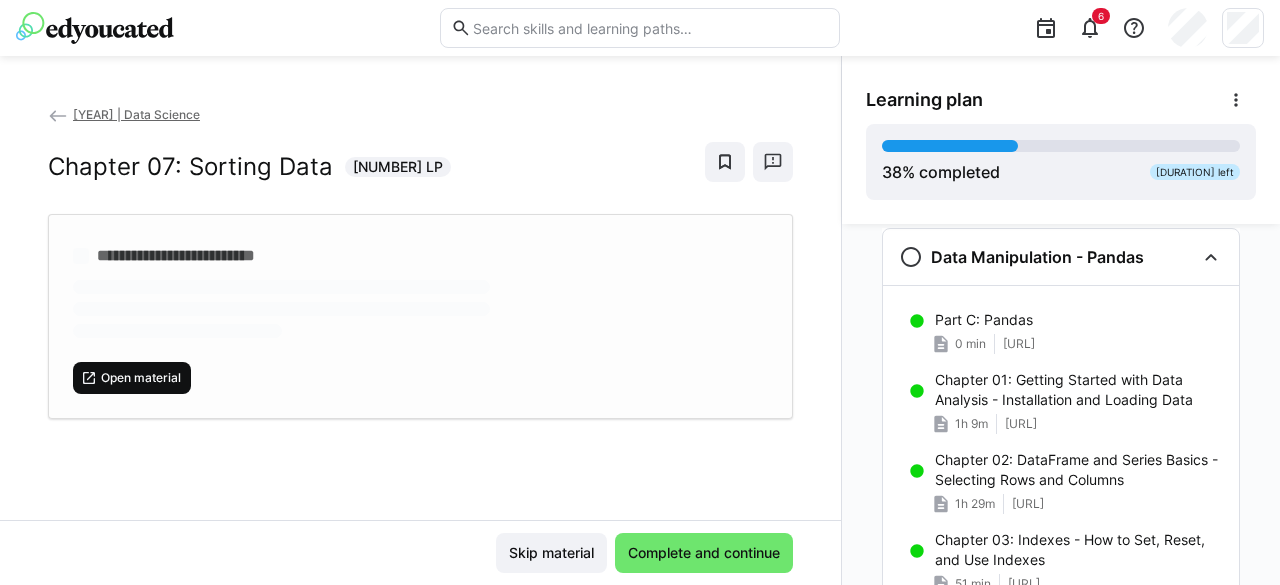 click on "Open material" 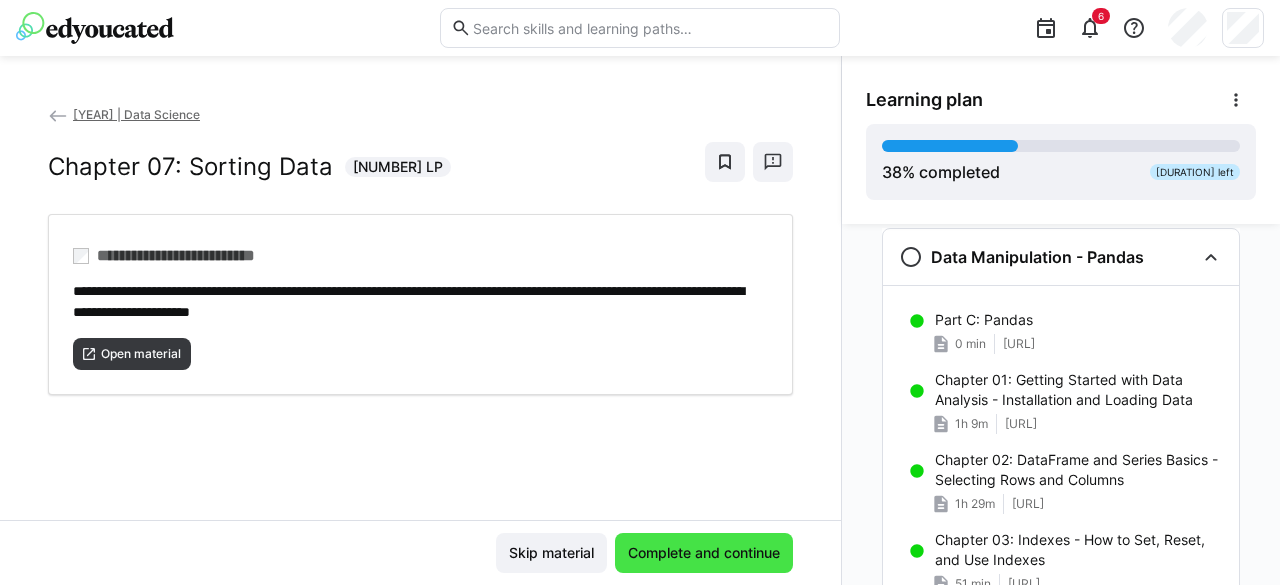 click on "Complete and continue" 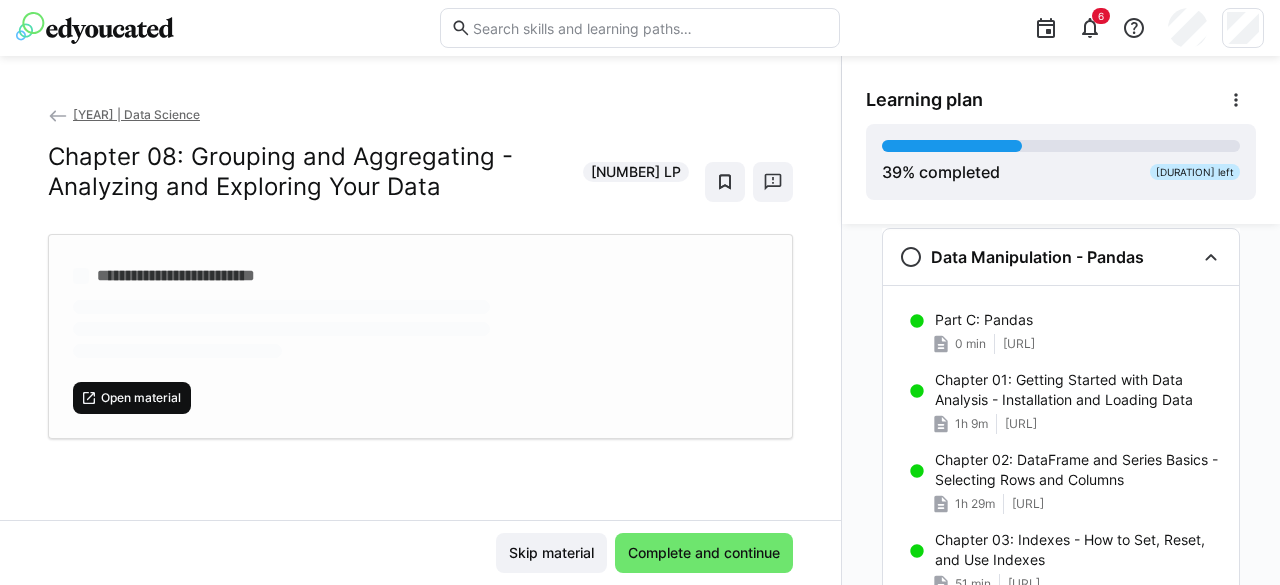 click on "Open material" 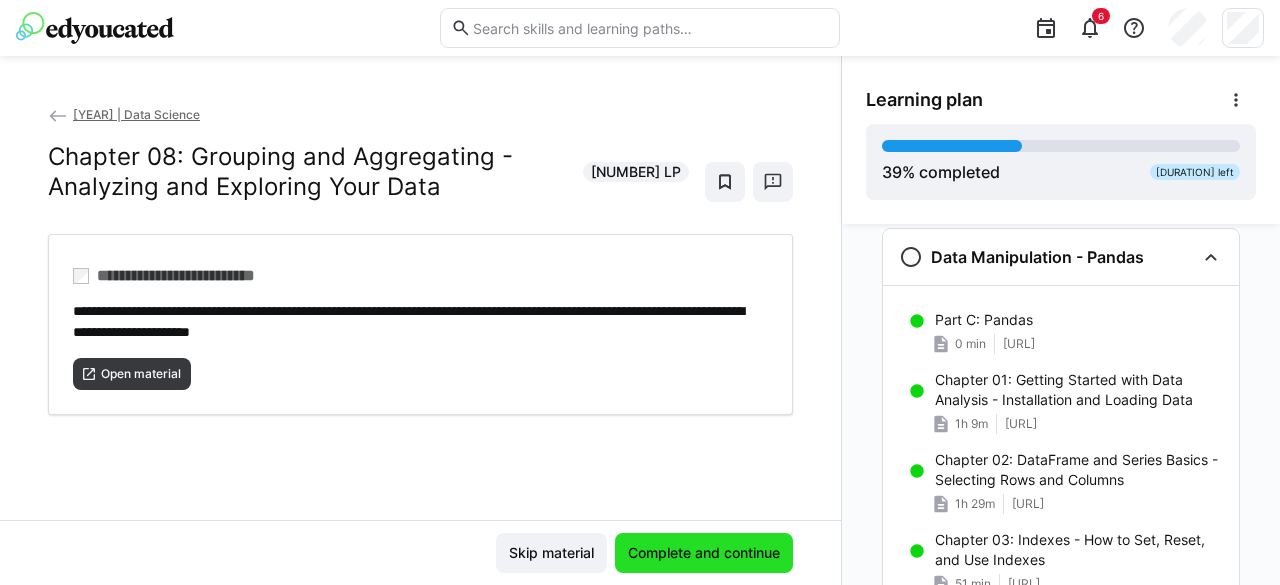 click on "Complete and continue" 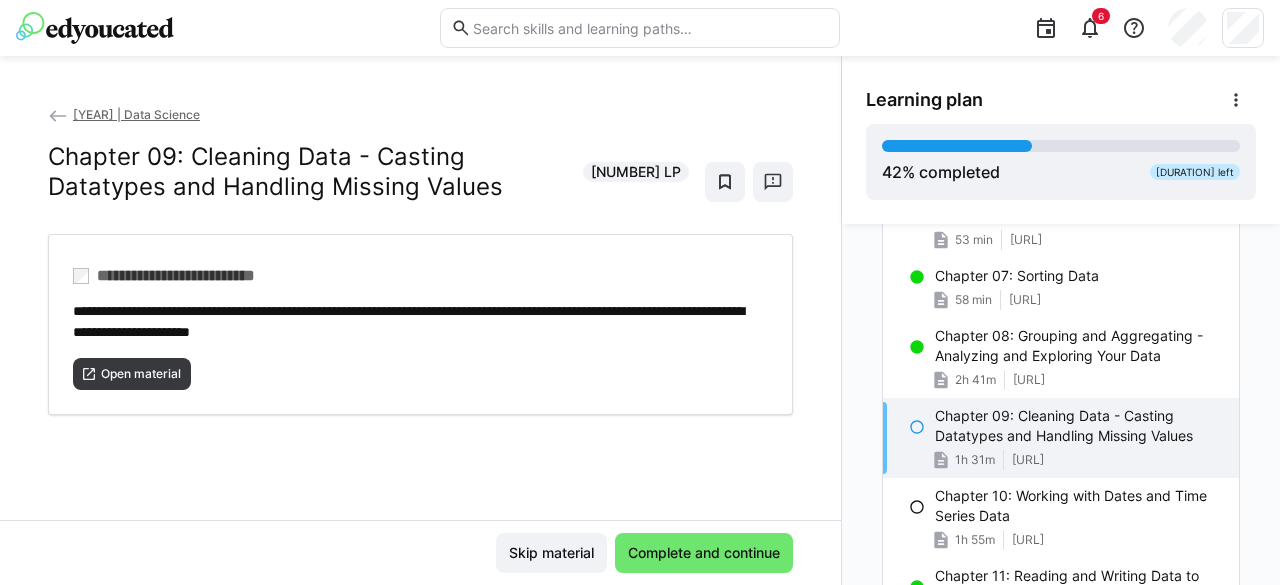 scroll, scrollTop: 1027, scrollLeft: 0, axis: vertical 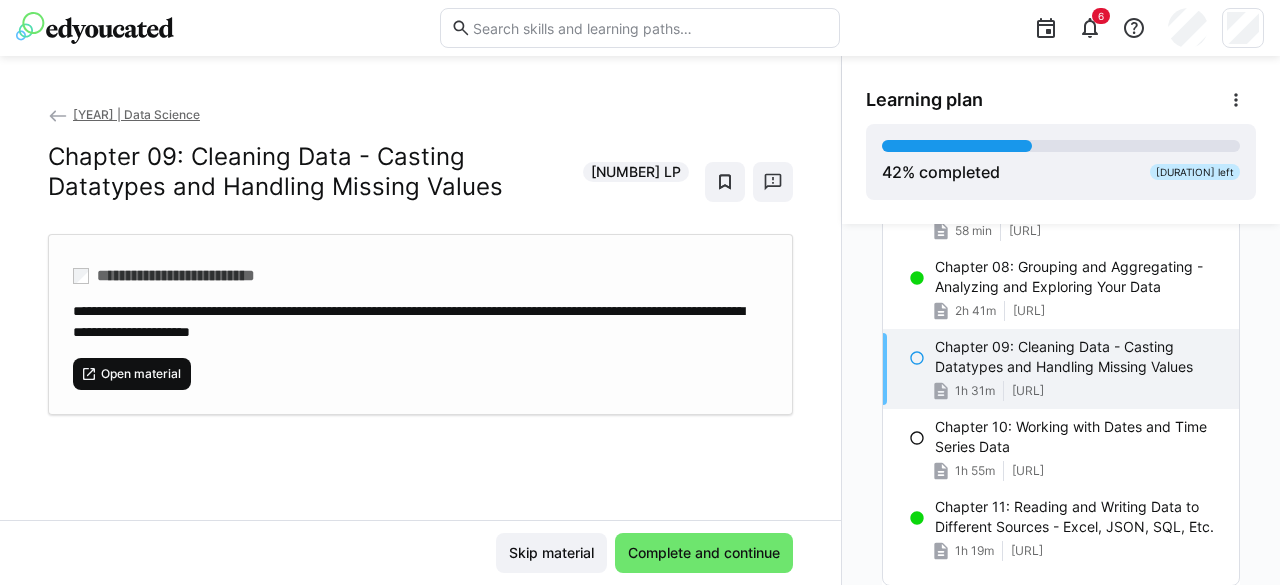 click on "Open material" 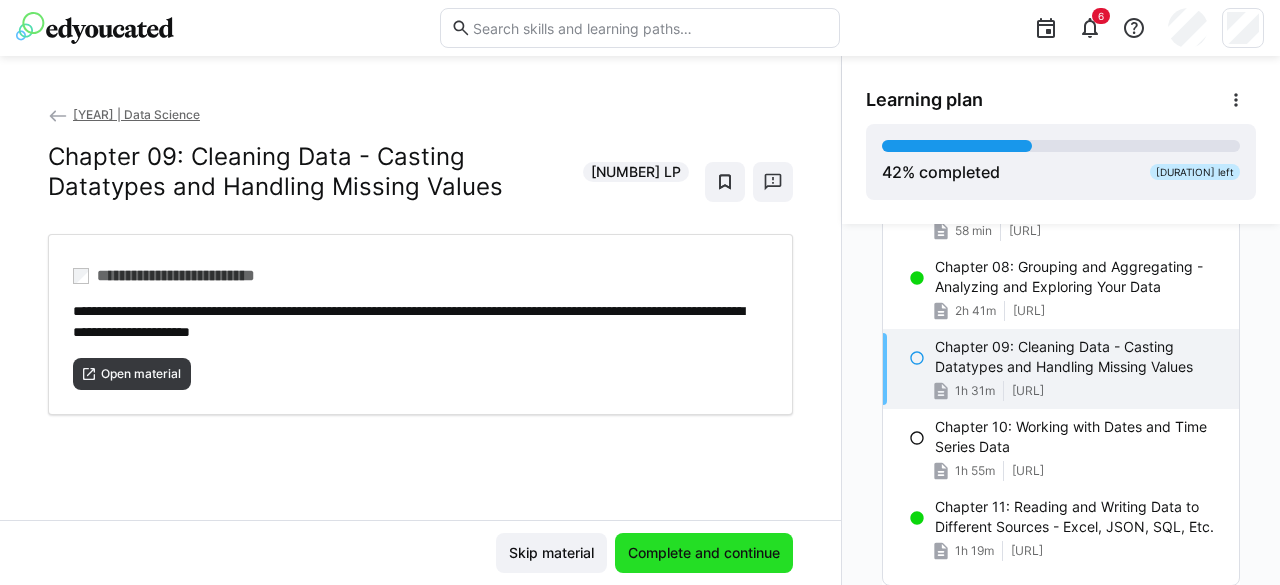 click on "Complete and continue" 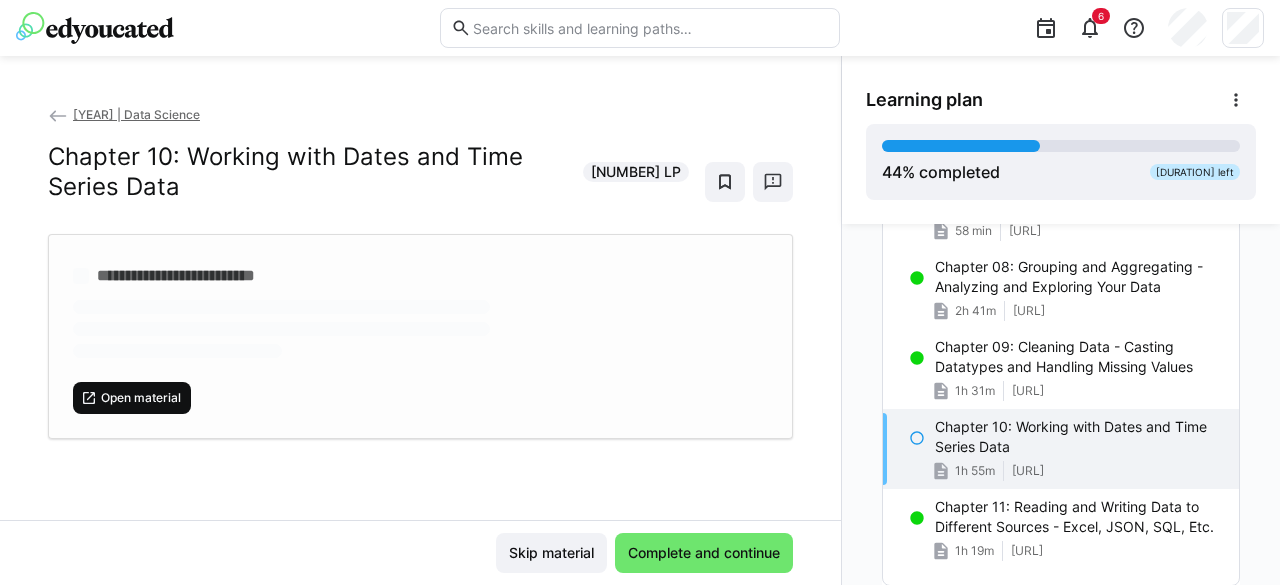 click on "Open material" 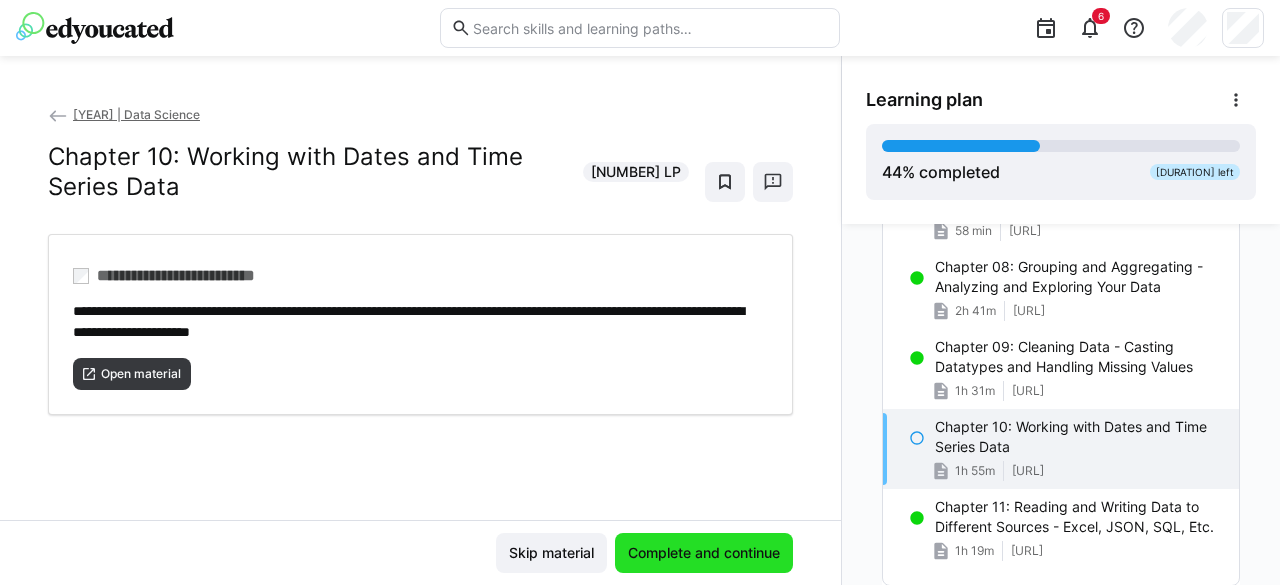 click on "Complete and continue" 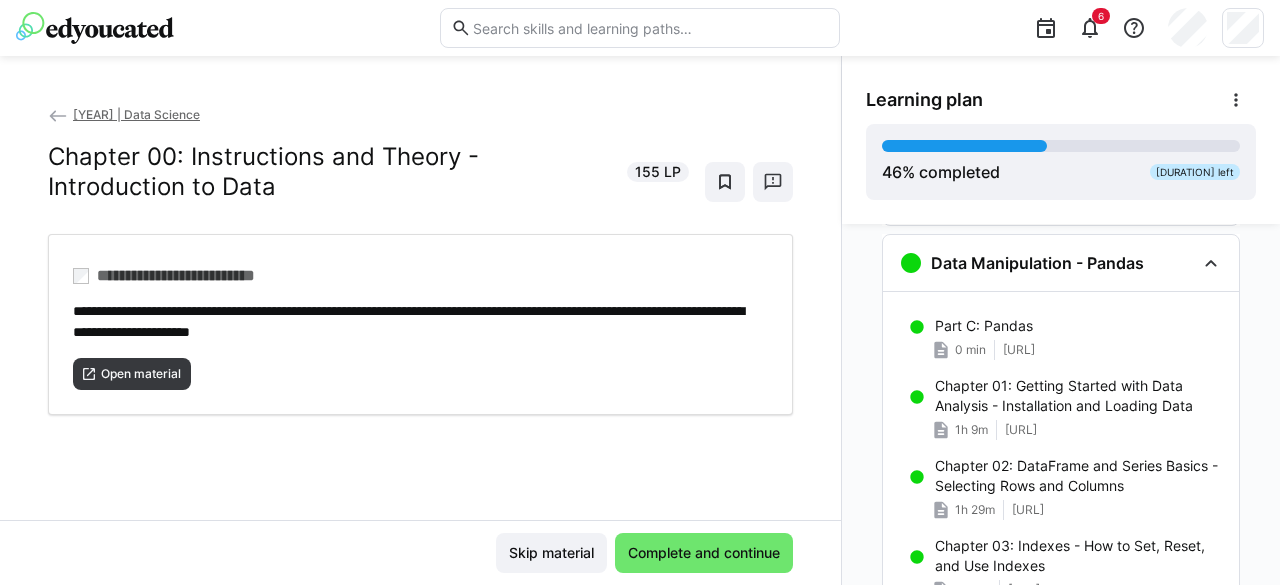 scroll, scrollTop: 372, scrollLeft: 0, axis: vertical 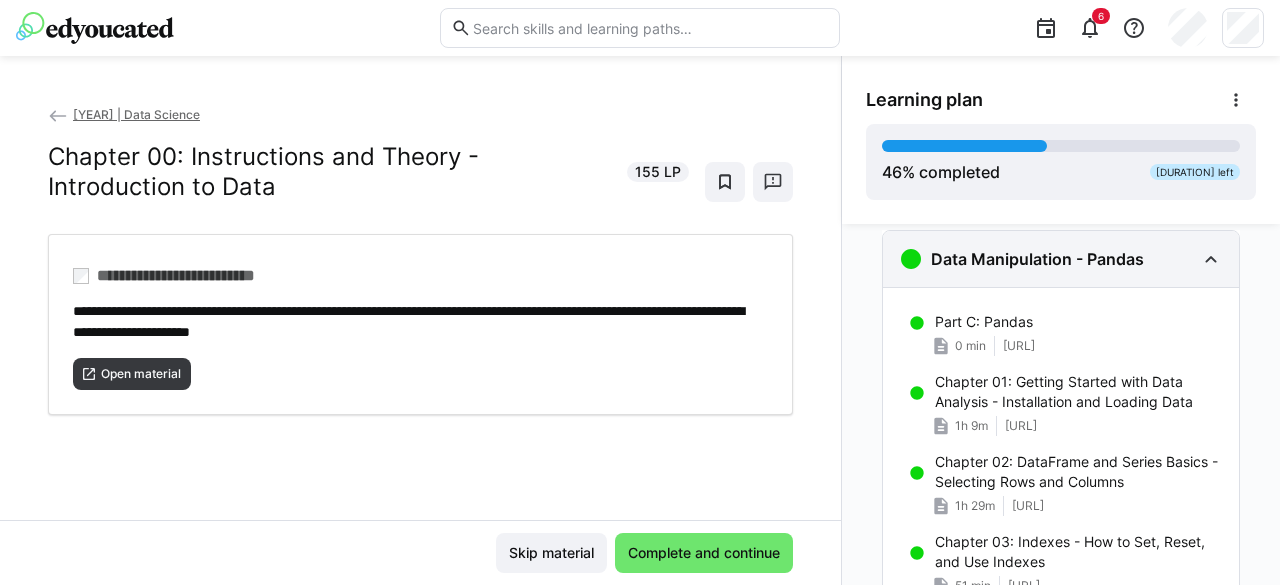 click on "Data Manipulation - Pandas" 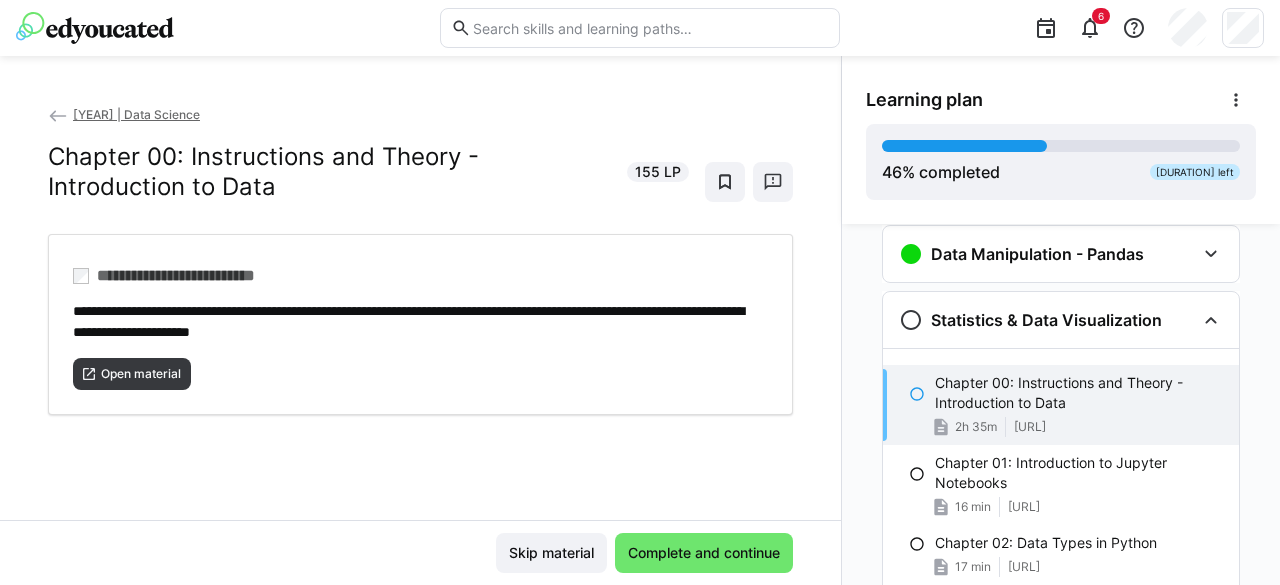 scroll, scrollTop: 364, scrollLeft: 0, axis: vertical 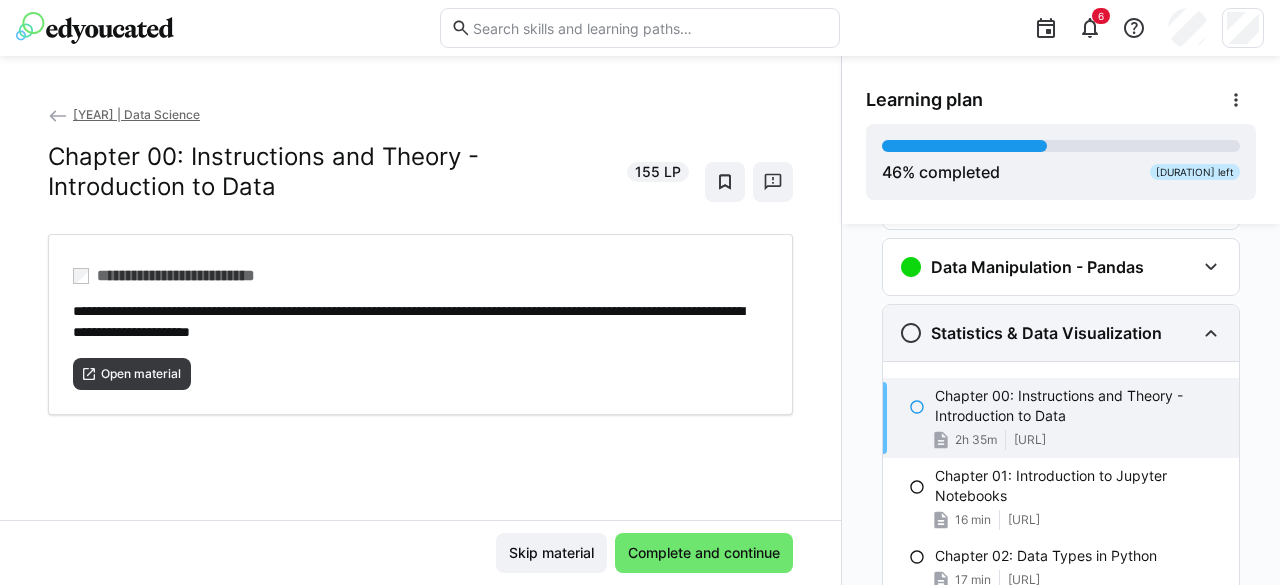 click 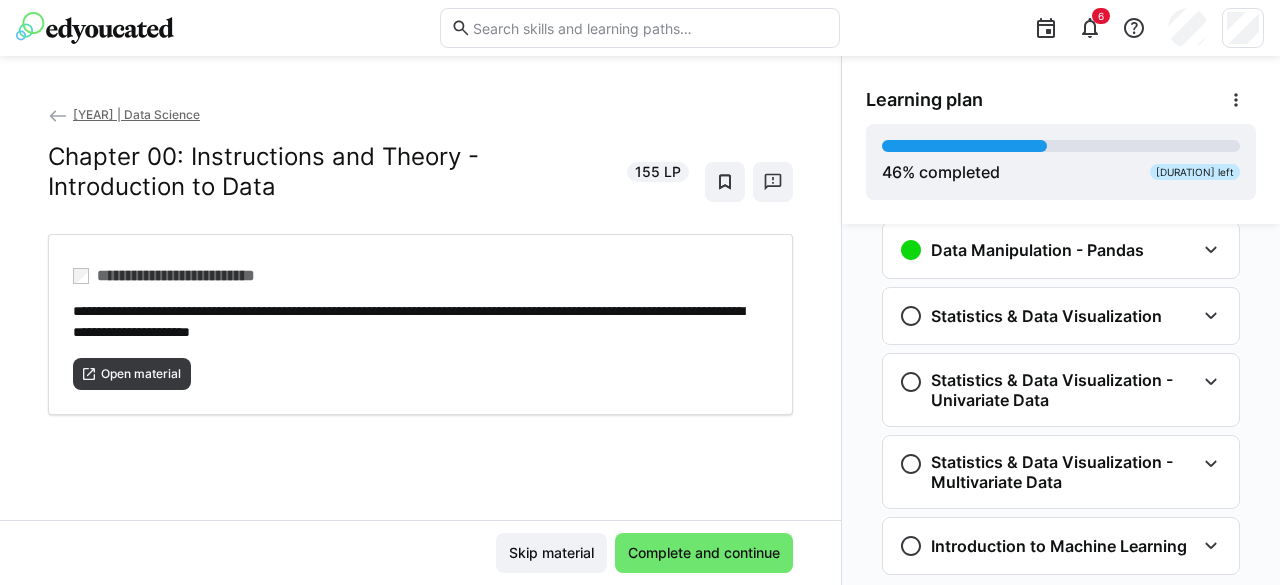 scroll, scrollTop: 384, scrollLeft: 0, axis: vertical 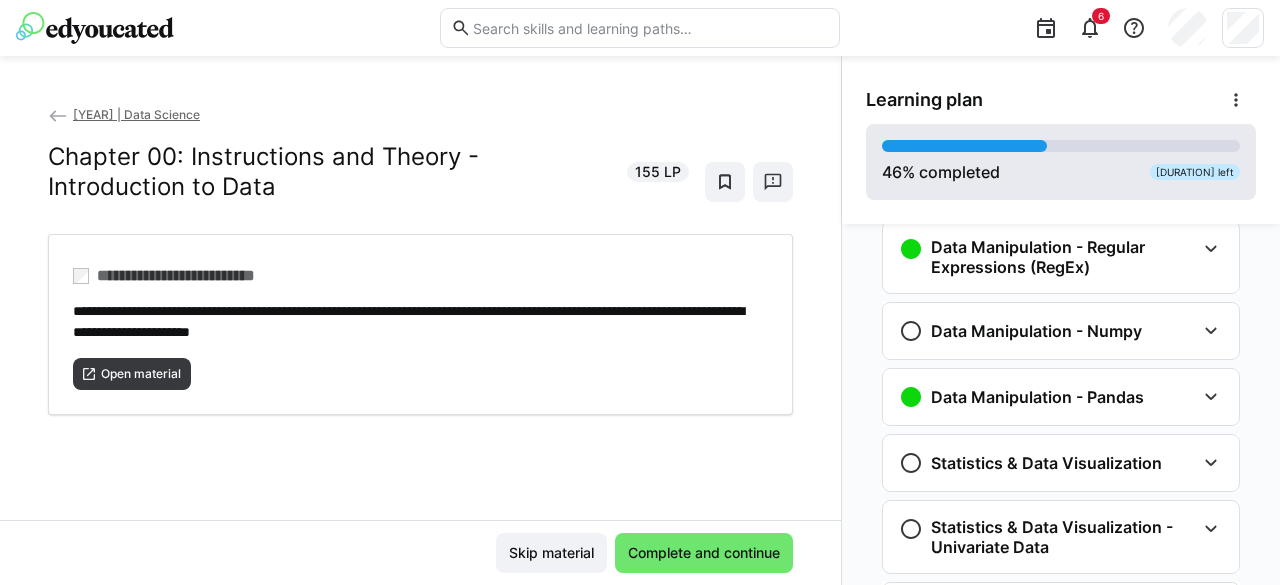 click on "[DURATION] left" 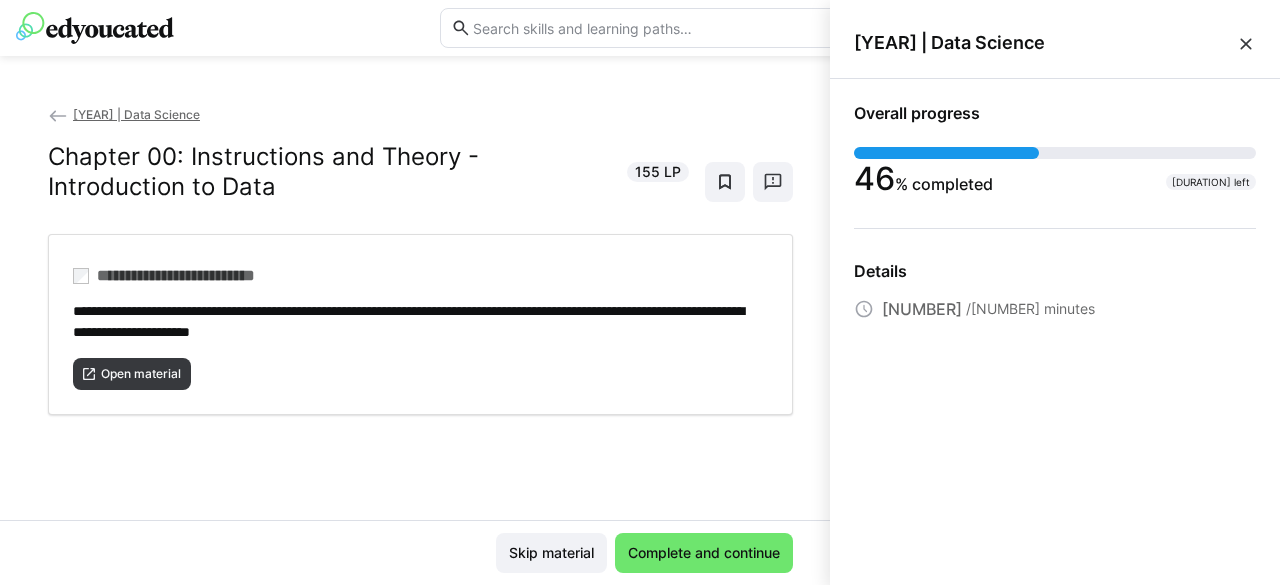 click at bounding box center (1246, 44) 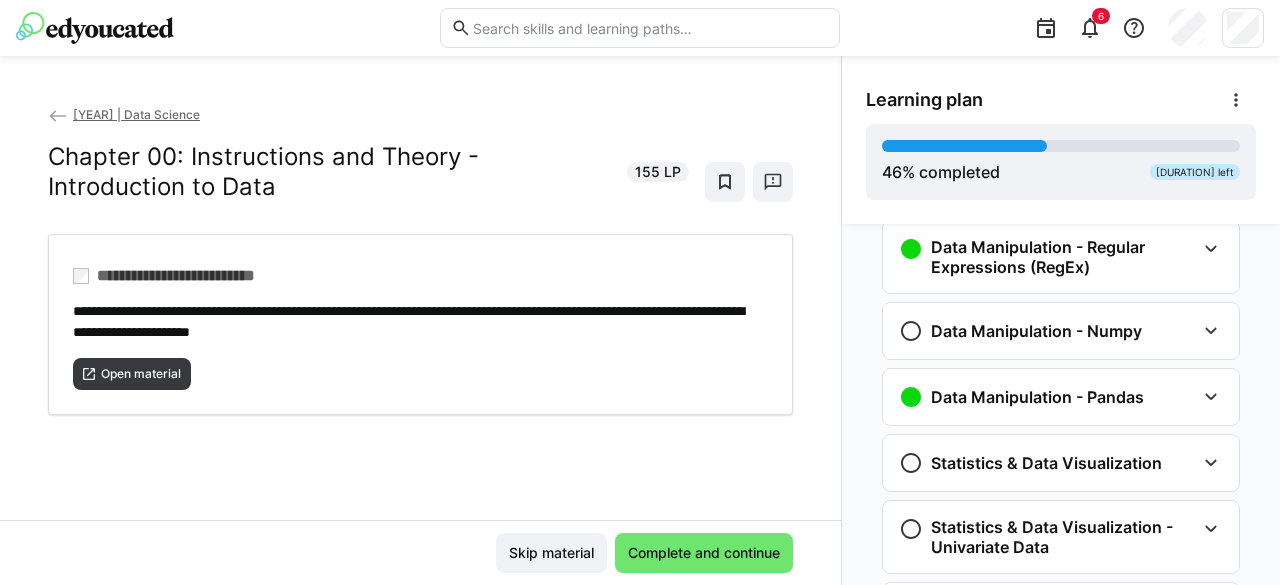 click on "[YEAR] | Data Science" 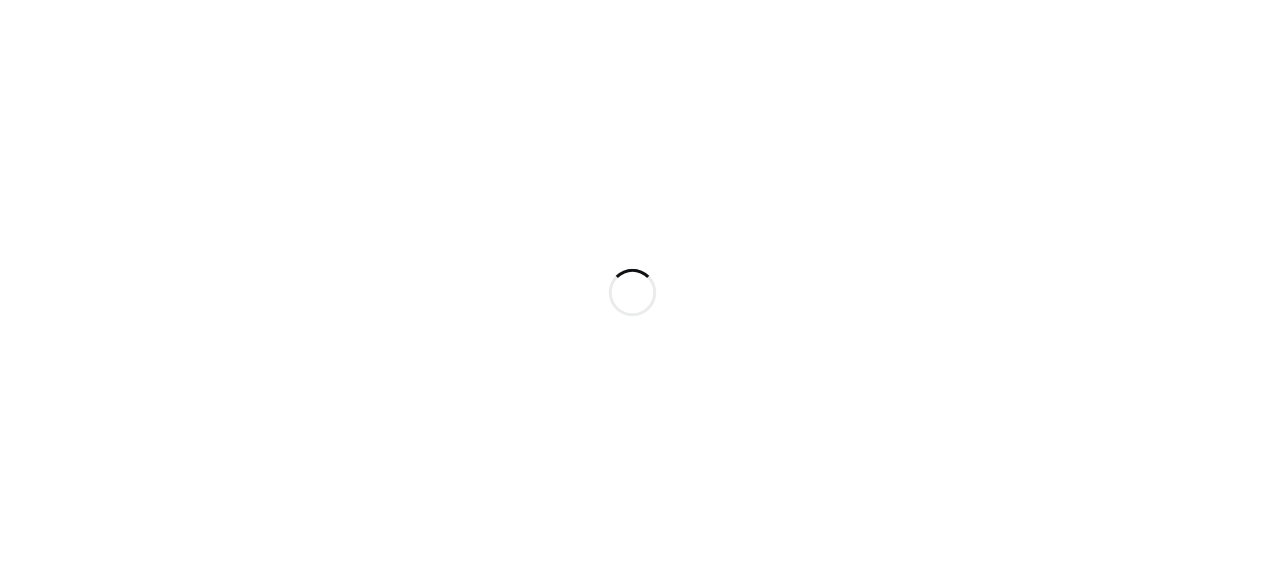 scroll, scrollTop: 0, scrollLeft: 0, axis: both 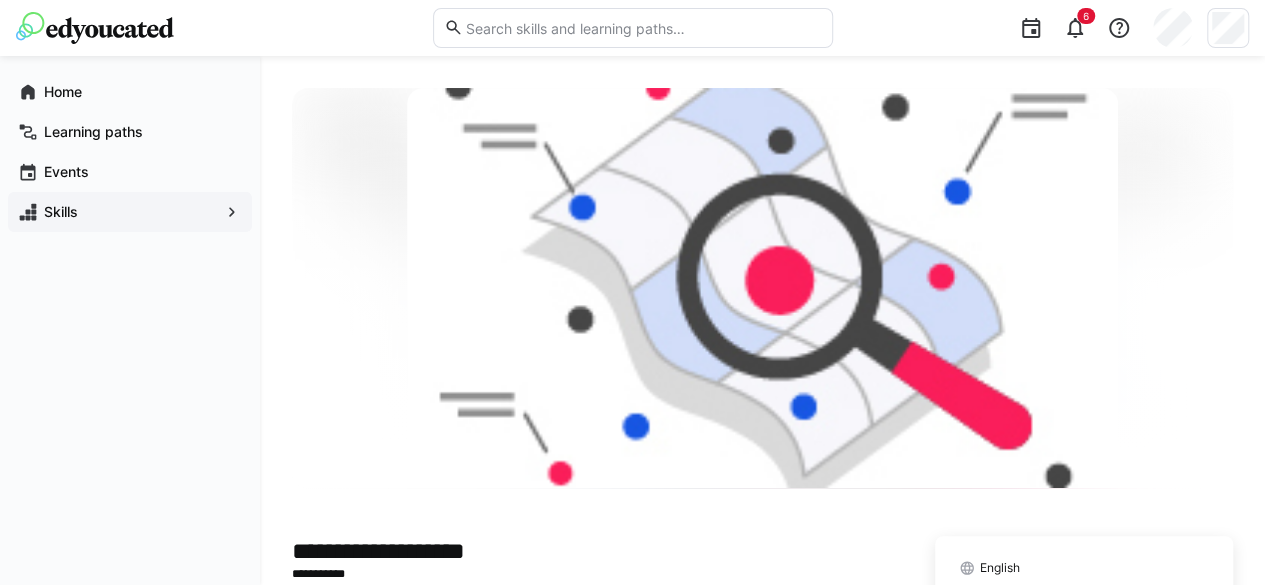 click on "Skills" 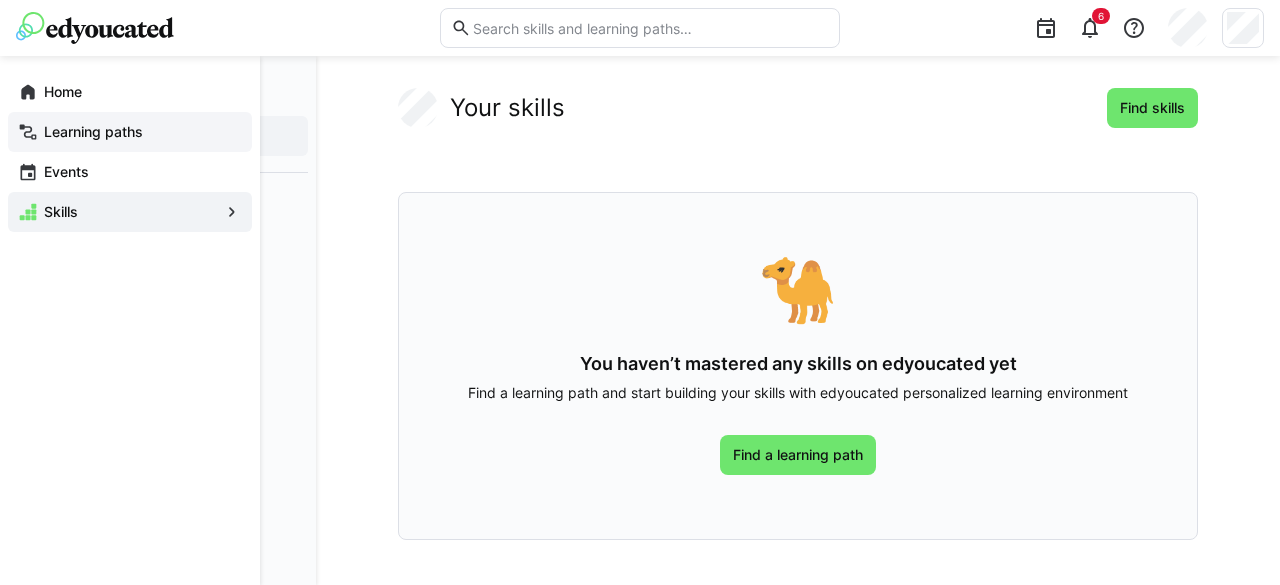 click on "Learning paths" 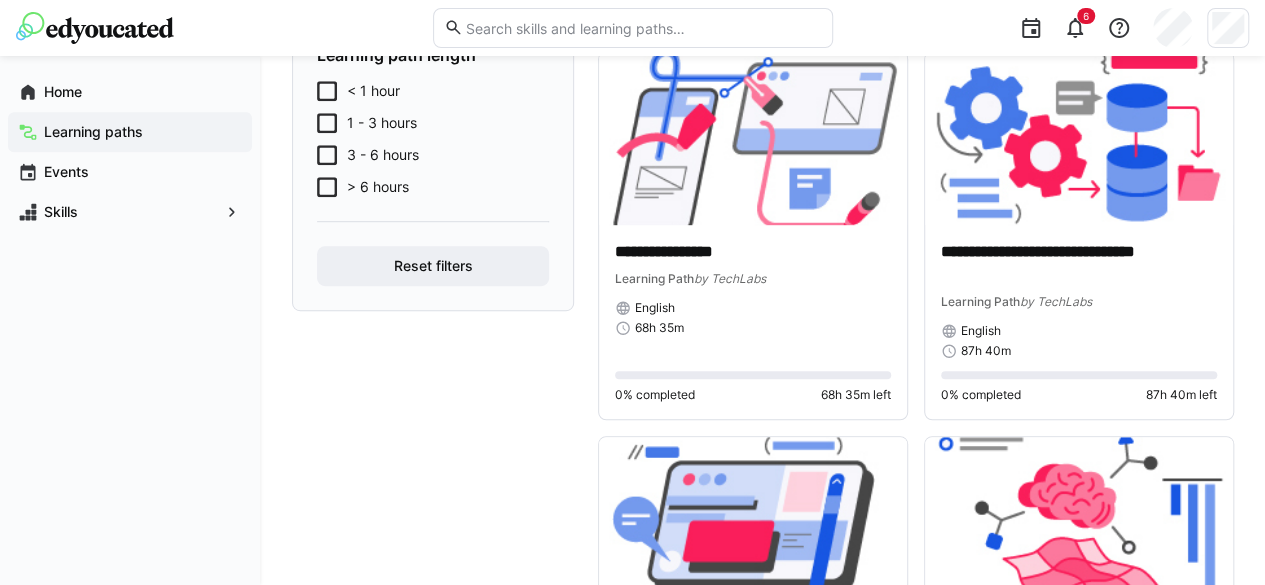 scroll, scrollTop: 0, scrollLeft: 0, axis: both 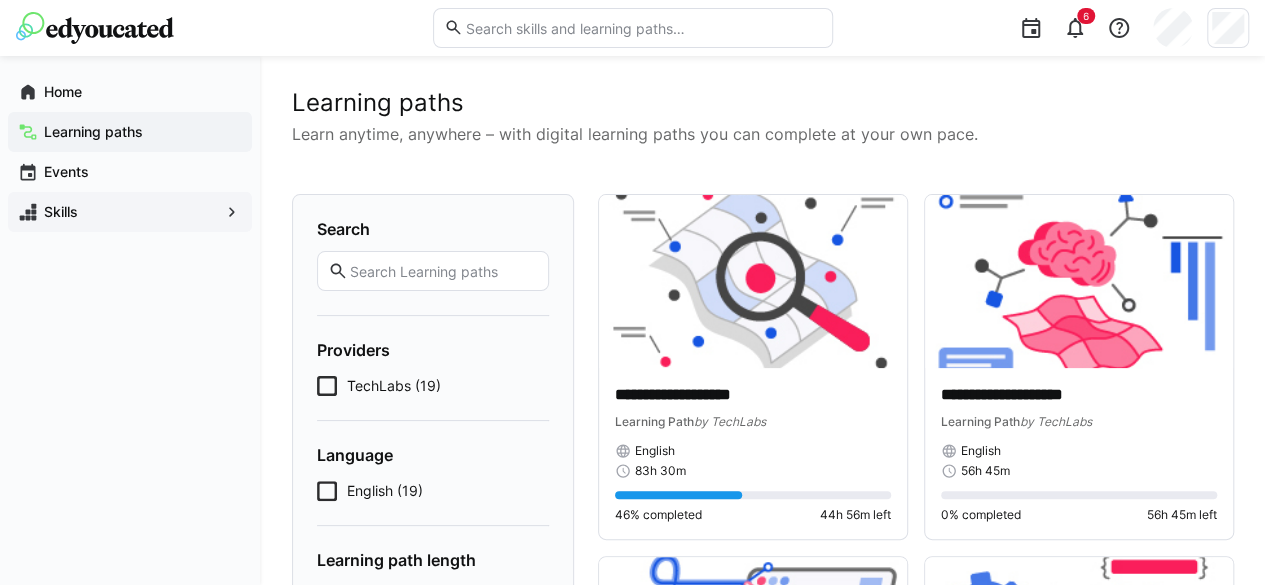click on "Skills" 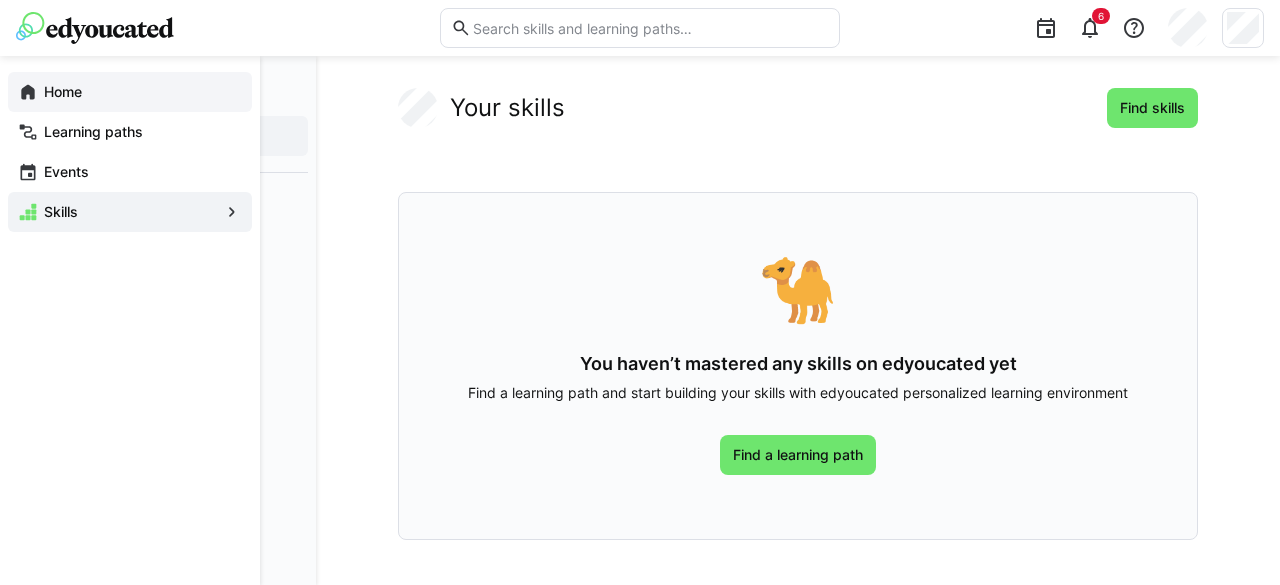 click on "Home" 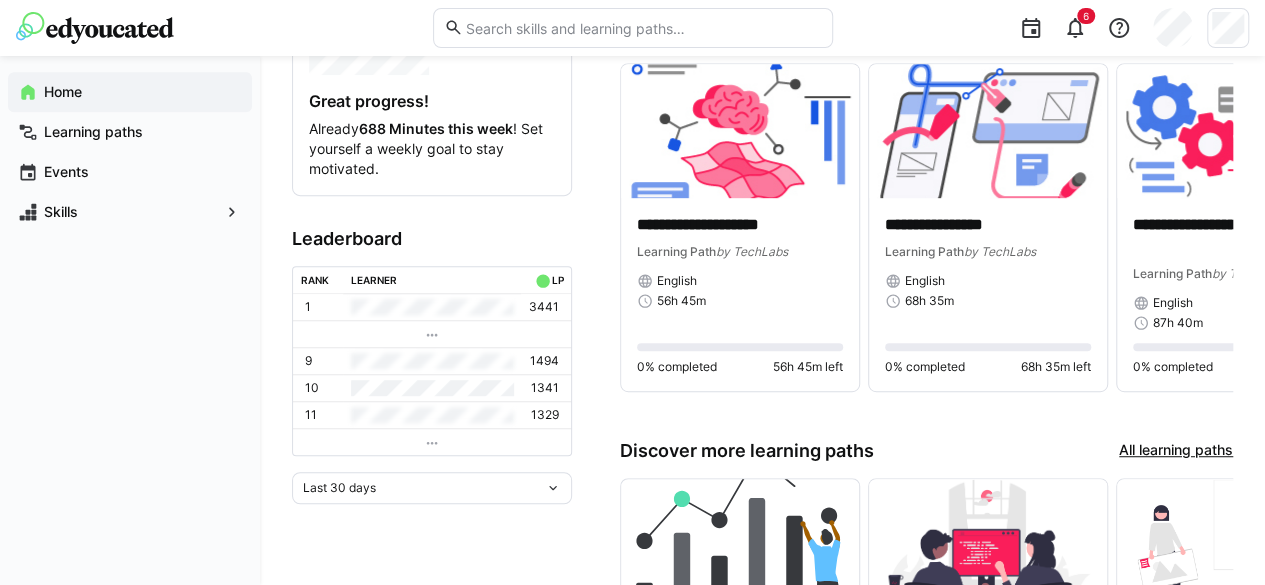 scroll, scrollTop: 421, scrollLeft: 0, axis: vertical 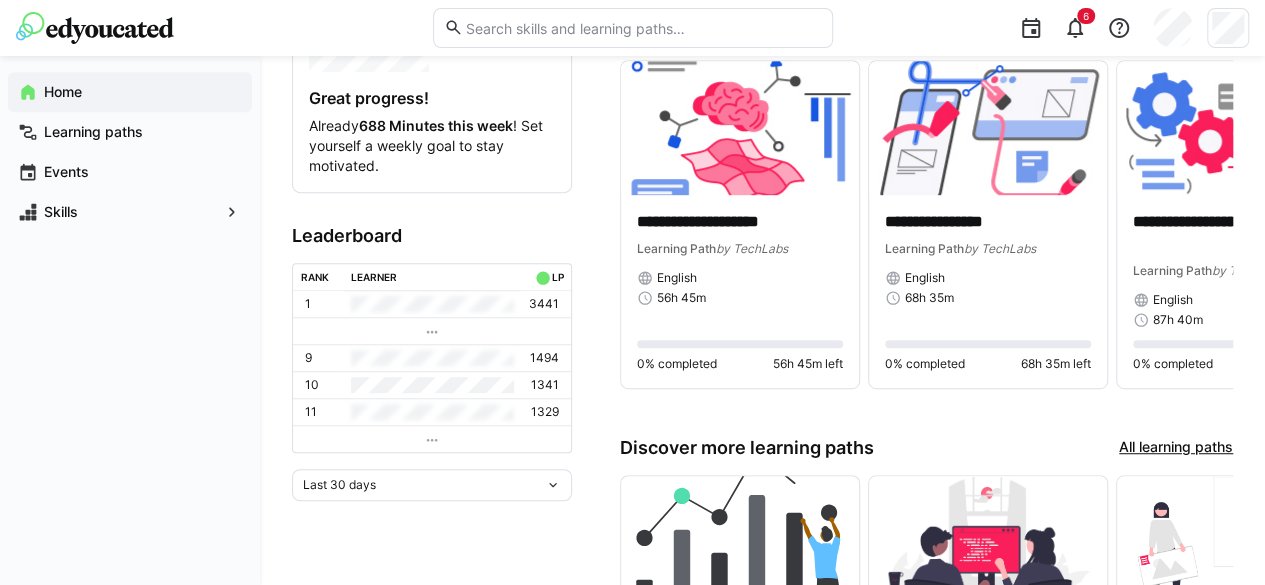 click on "Last 30 days" 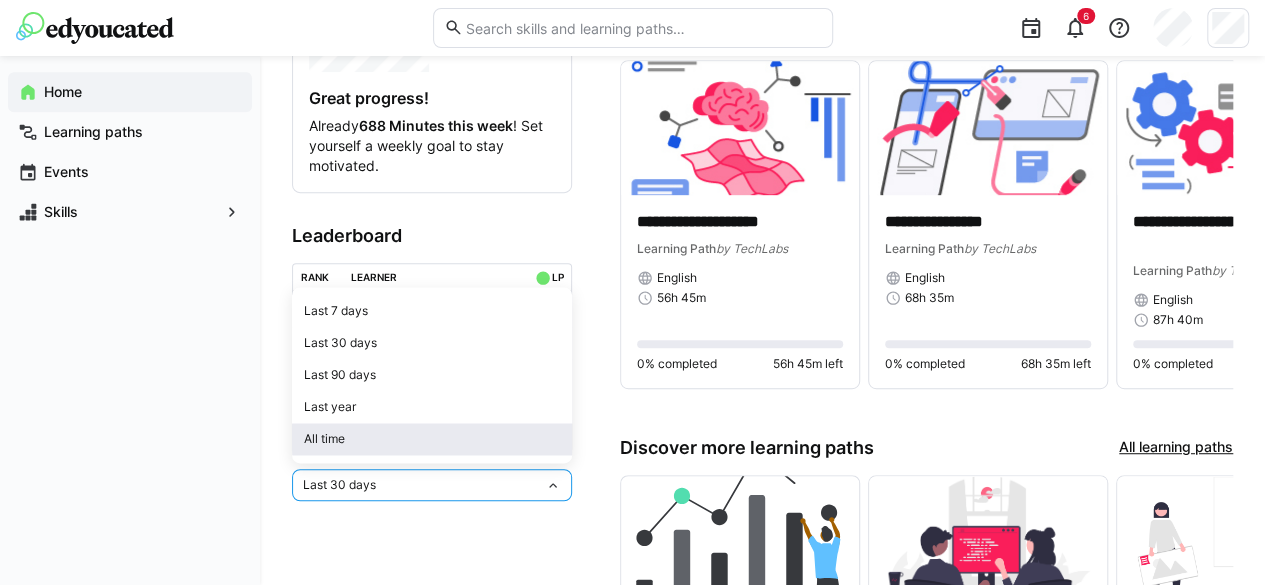 click on "All time" 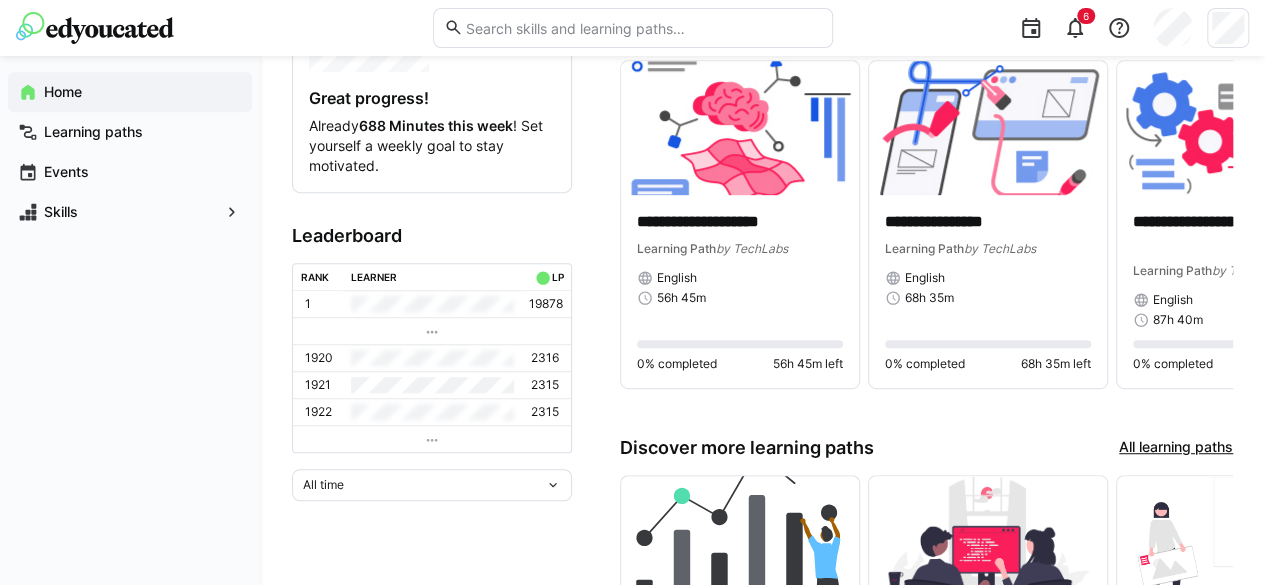 click on "Leaderboard  Rank   Learner
LP 1 19878
1920 2316 1921 2315 1922 2315
All time" 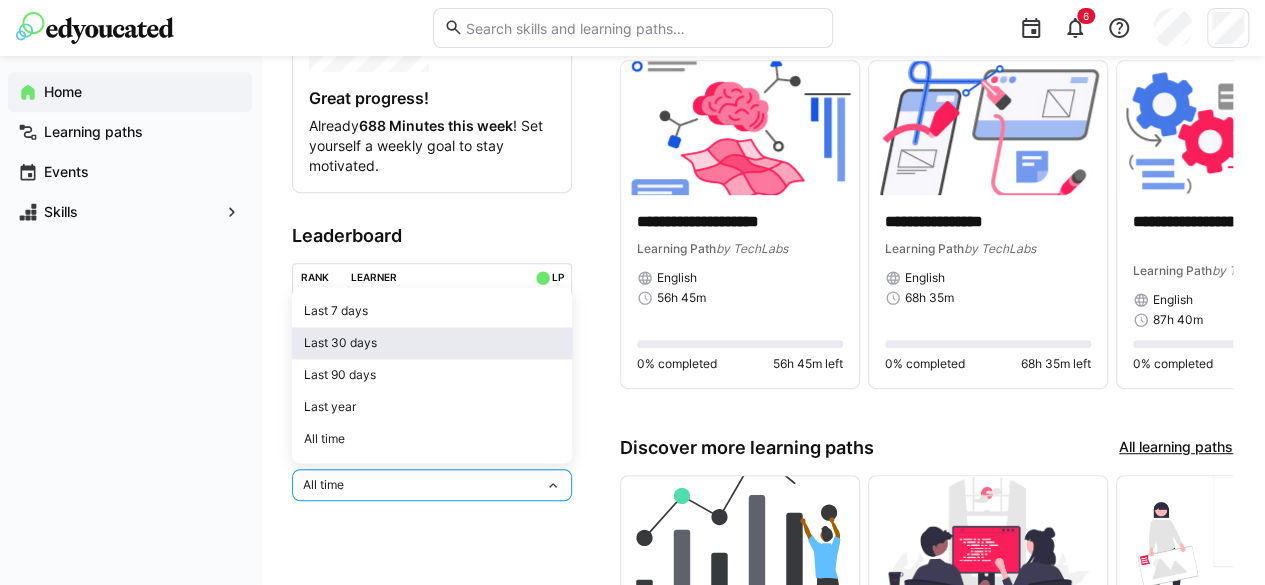 click on "Last 30 days" 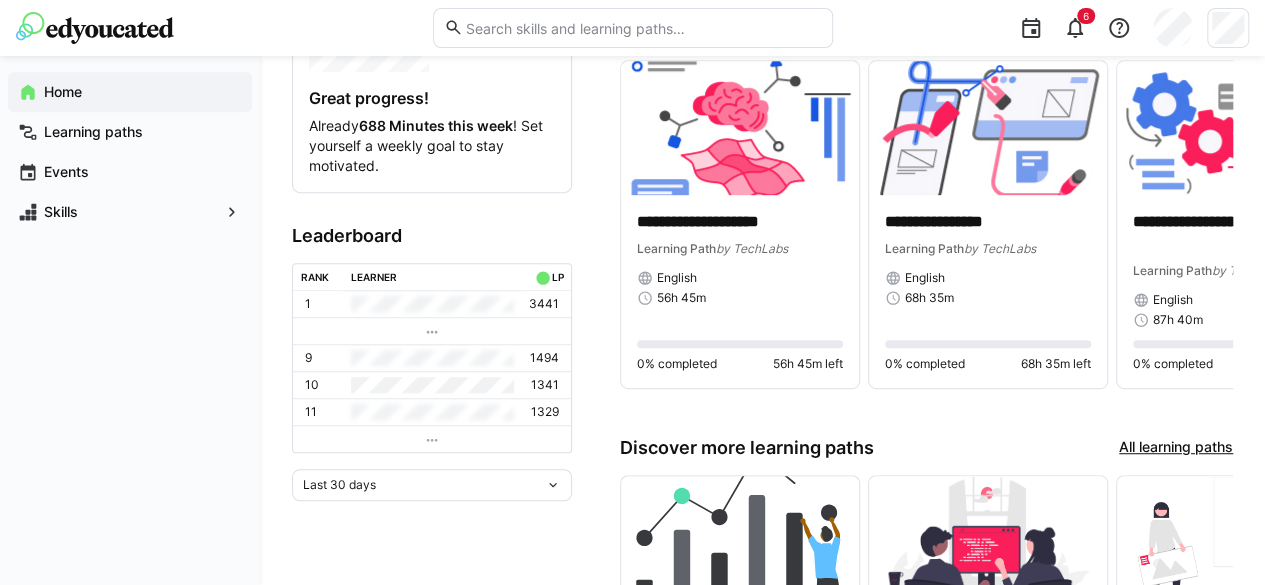 click on "Last 30 days" 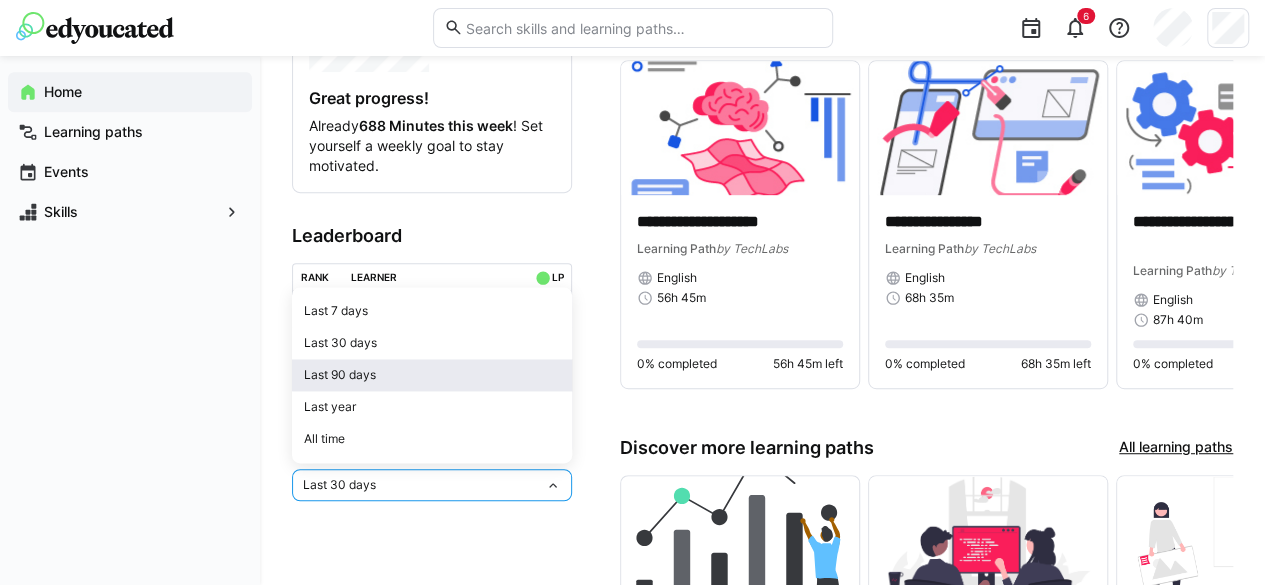 click on "Last 90 days" 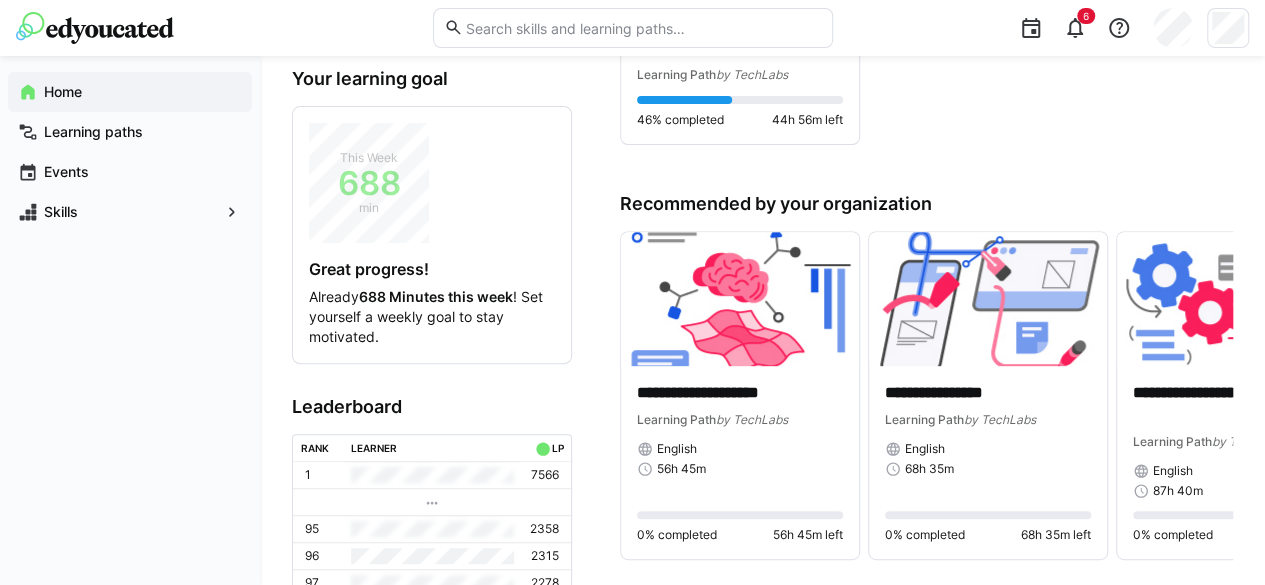 scroll, scrollTop: 0, scrollLeft: 0, axis: both 